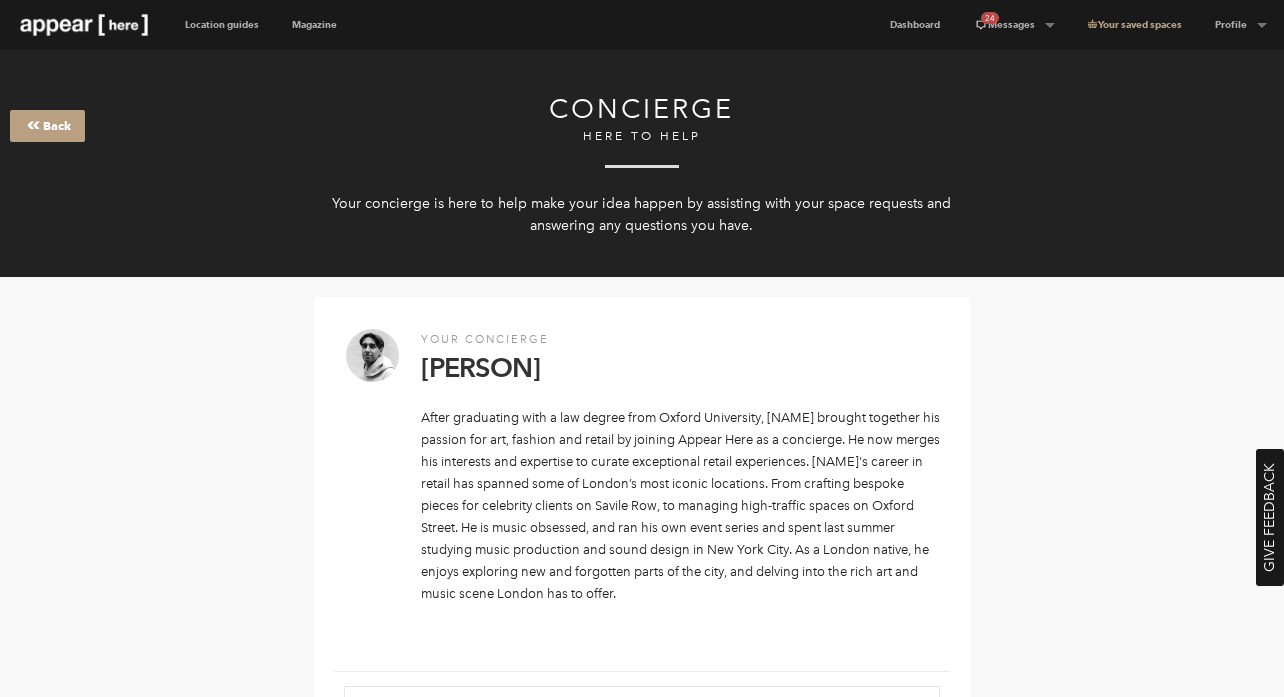 scroll, scrollTop: 0, scrollLeft: 0, axis: both 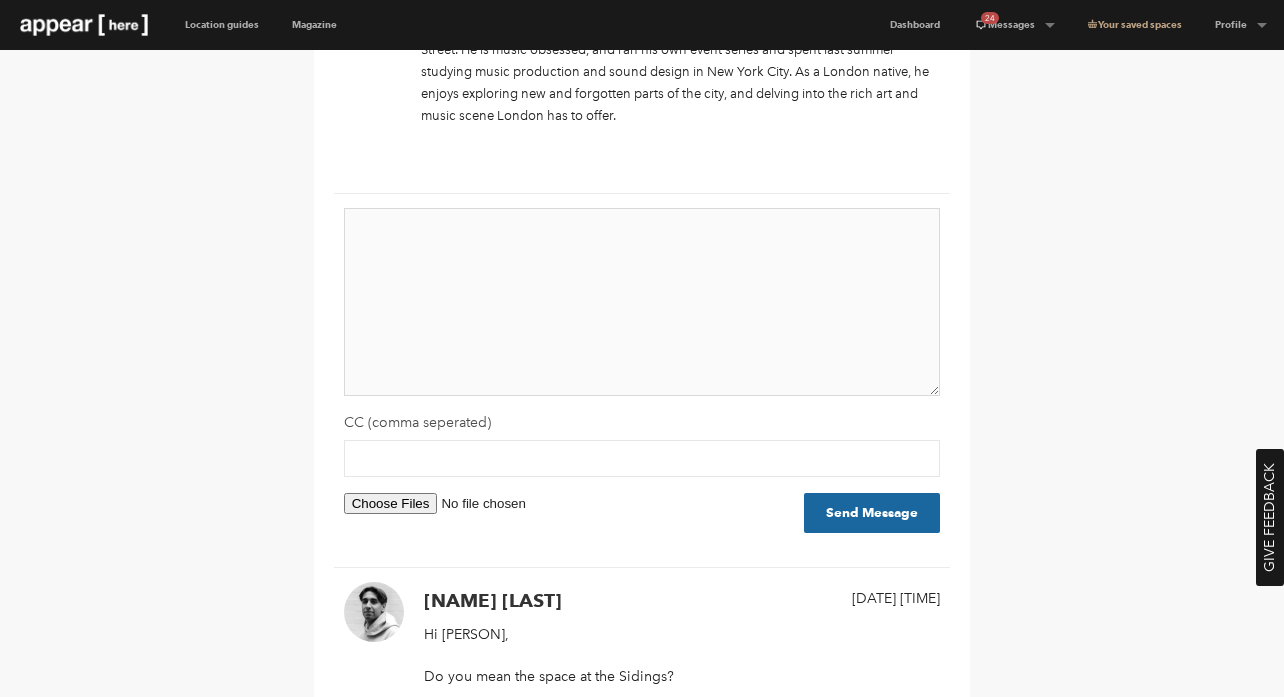 click at bounding box center [642, 302] 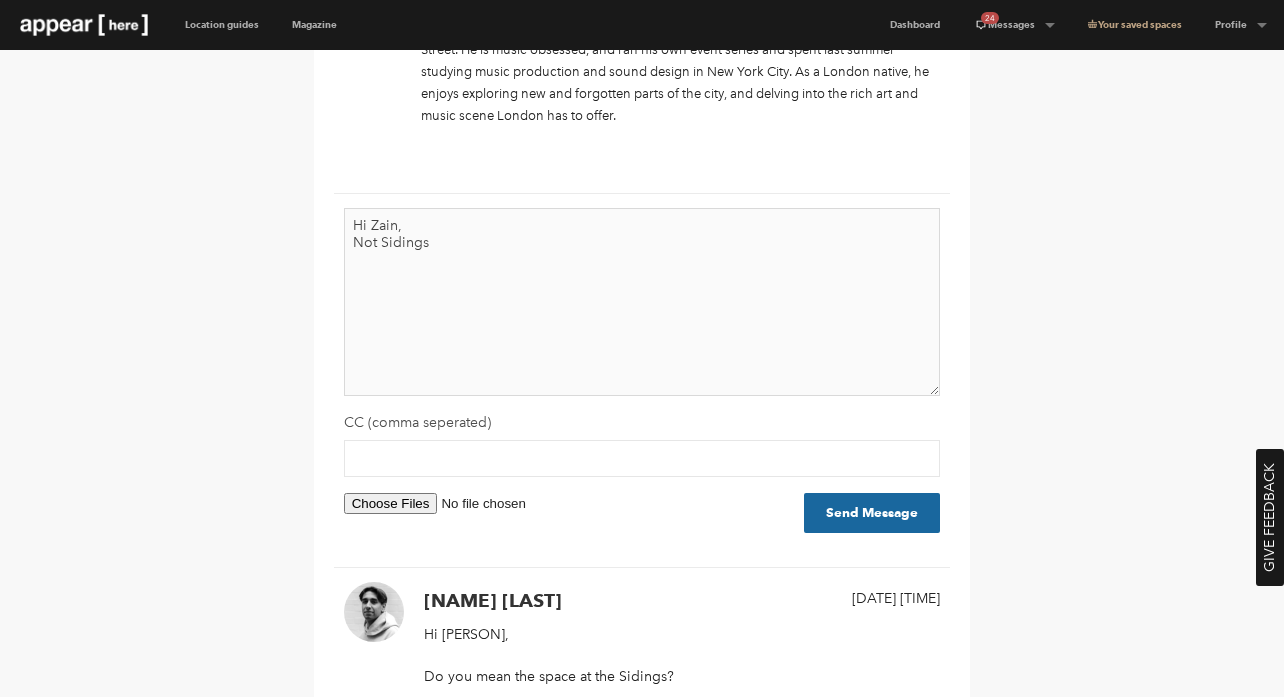 click on "Hi Zain,
Not Sidings" at bounding box center (642, 302) 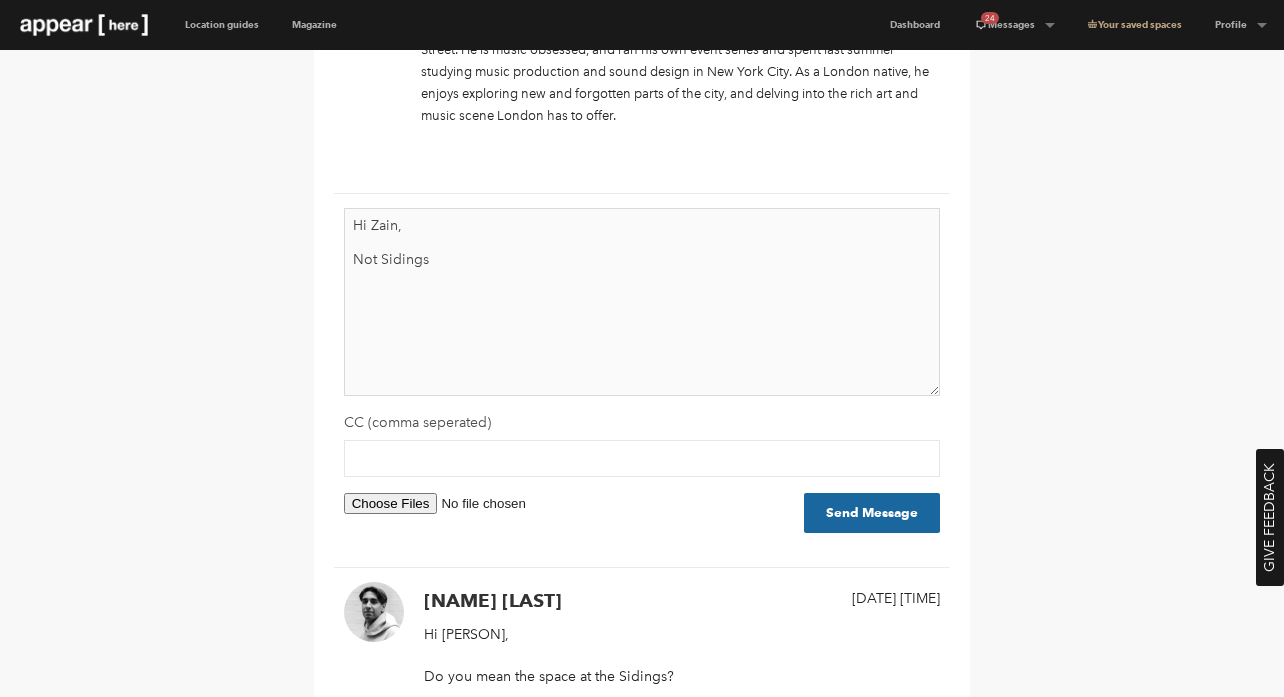 click on "Hi Zain,
Not Sidings" at bounding box center [642, 302] 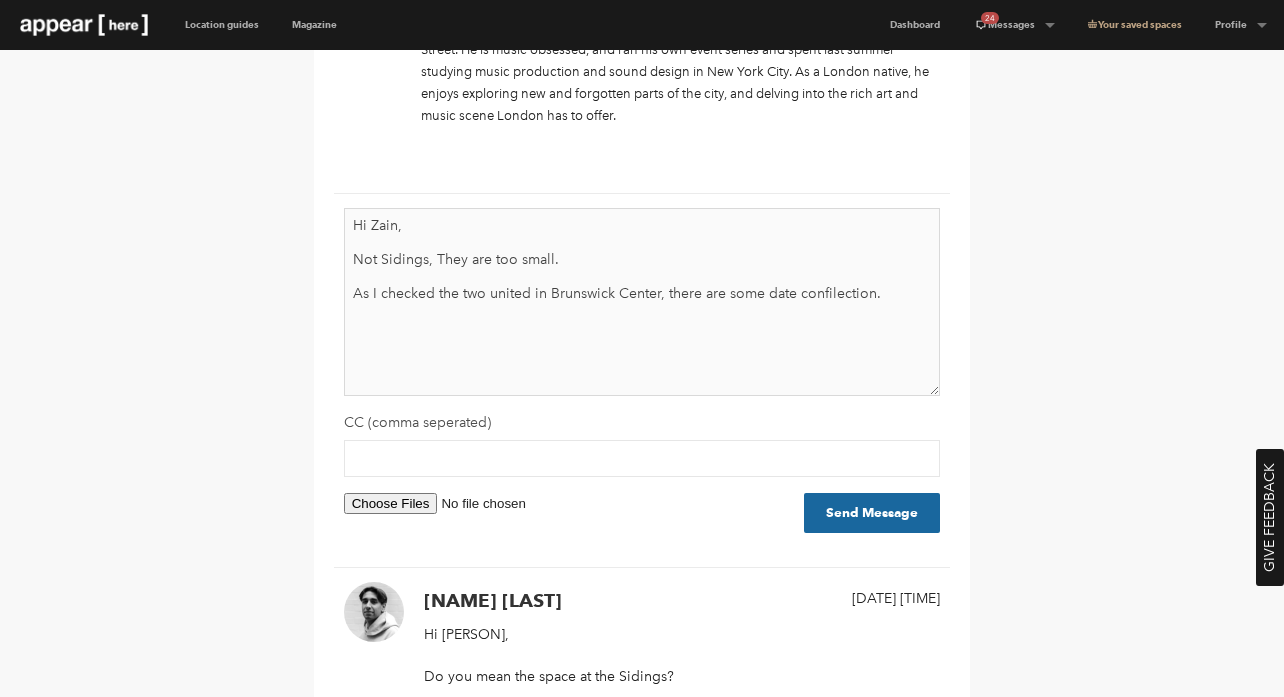 drag, startPoint x: 883, startPoint y: 306, endPoint x: 885, endPoint y: 295, distance: 11.18034 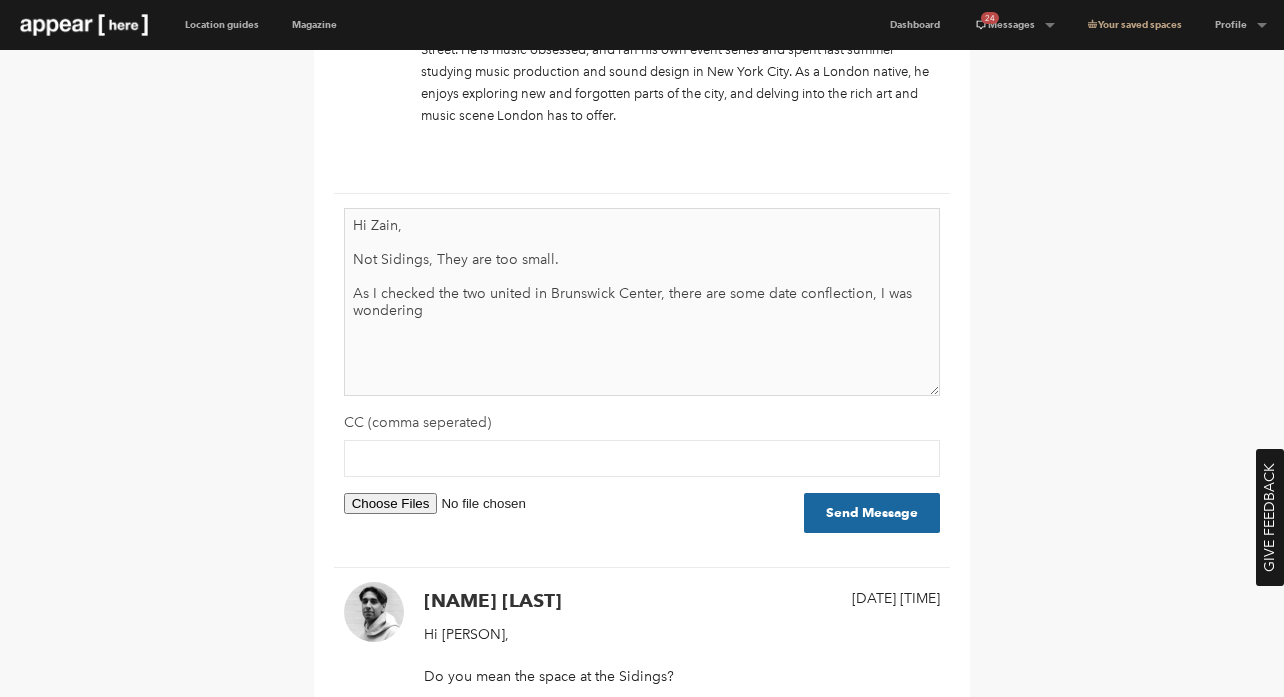 paste on "Confli" 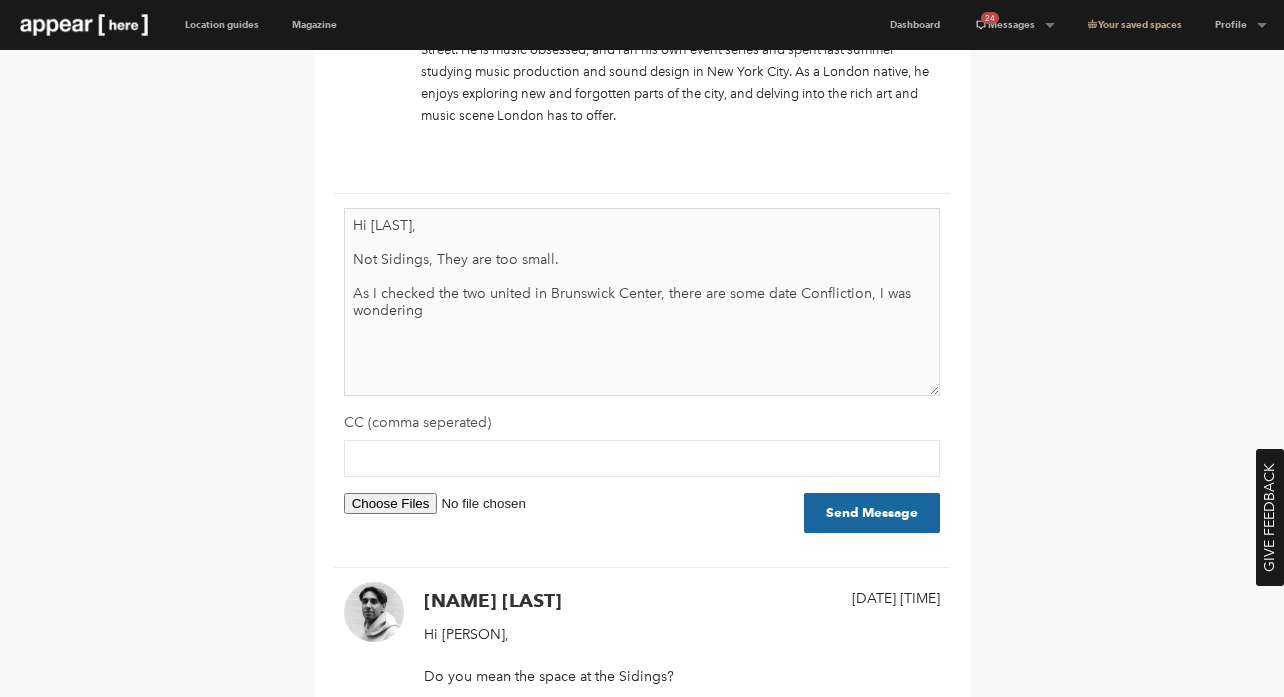 click on "Hi [LAST],
Not Sidings, They are too small.
As I checked the two united in Brunswick Center, there are some date Confliction, I was wondering" at bounding box center [642, 302] 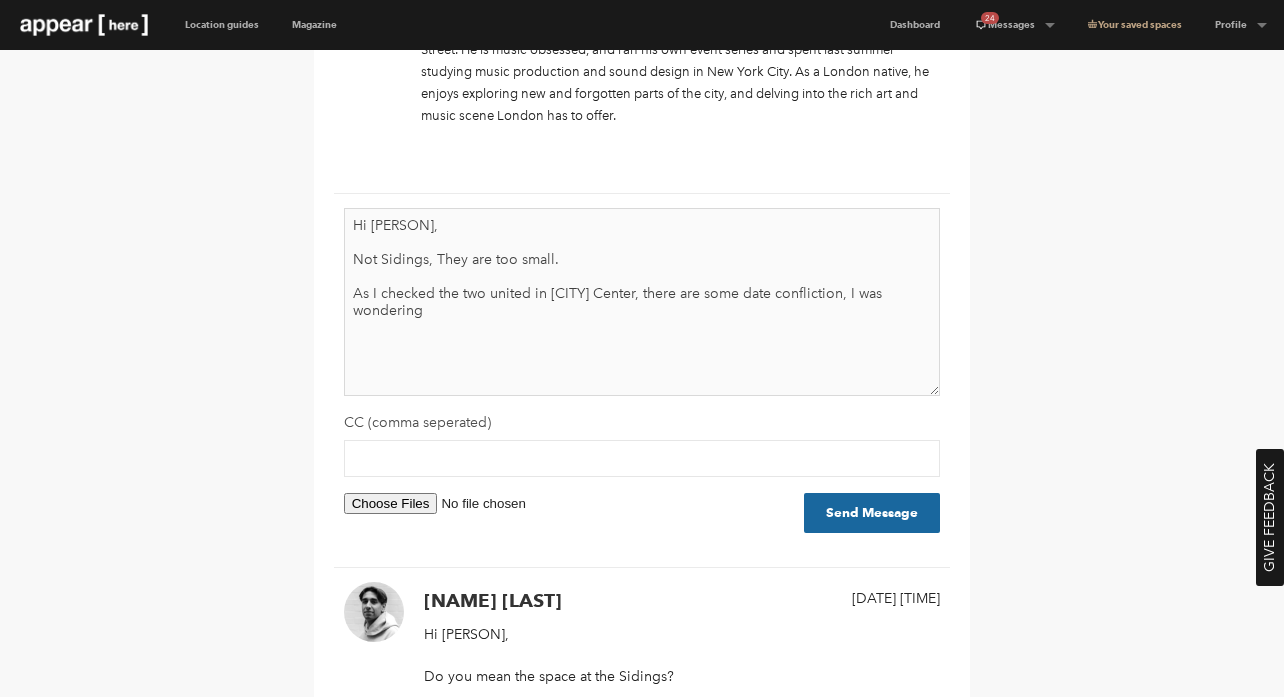 click on "Hi [PERSON],
Not Sidings, They are too small.
As I checked the two united in [CITY] Center, there are some date confliction, I was wondering" at bounding box center (642, 302) 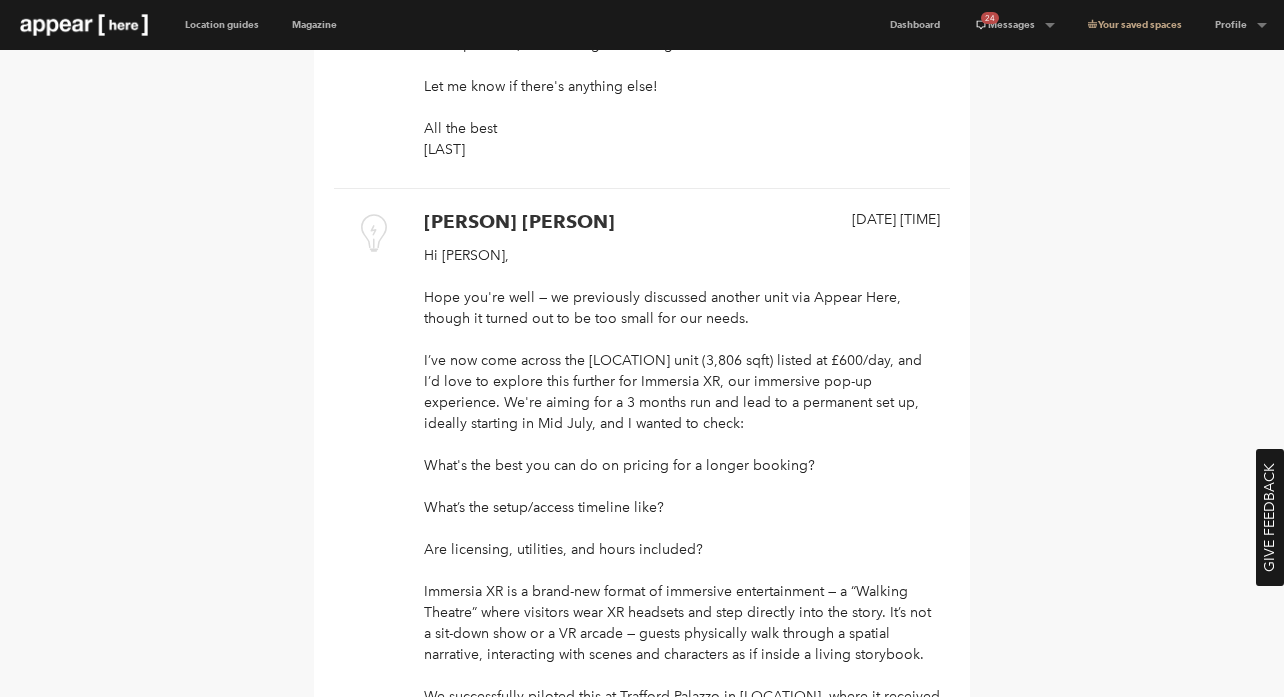 scroll, scrollTop: 2293, scrollLeft: 0, axis: vertical 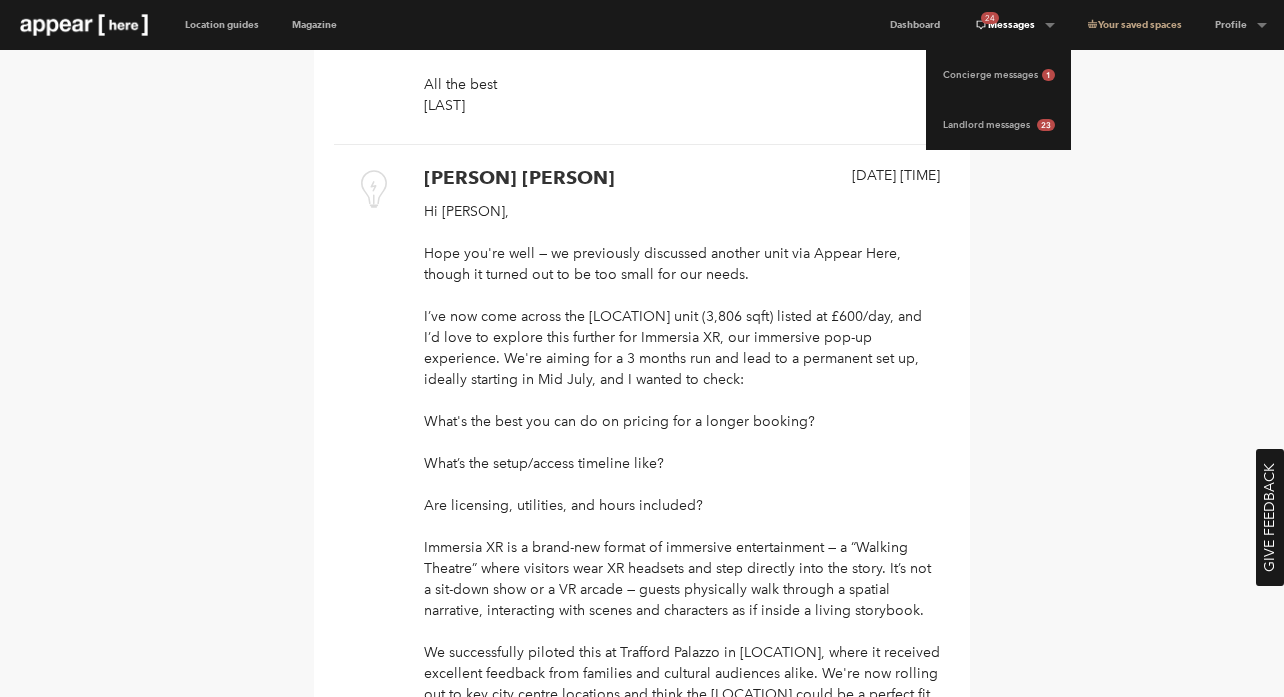 drag, startPoint x: 994, startPoint y: 27, endPoint x: 944, endPoint y: 14, distance: 51.662365 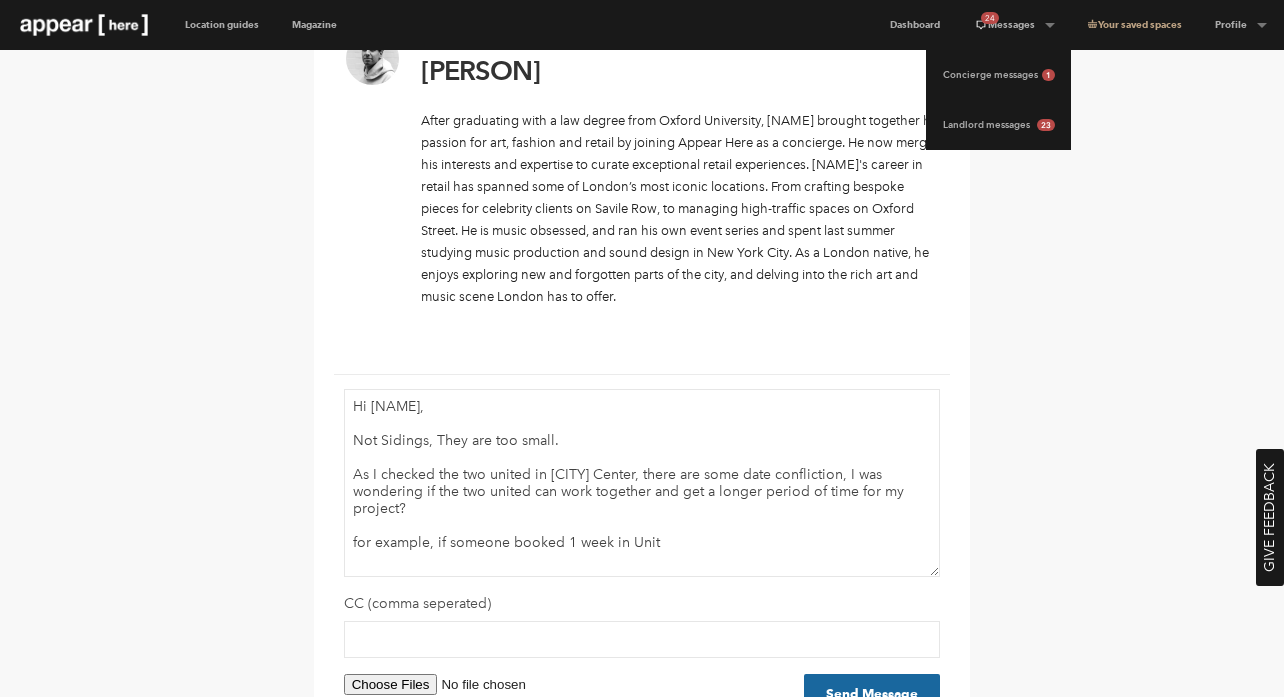 scroll, scrollTop: 240, scrollLeft: 0, axis: vertical 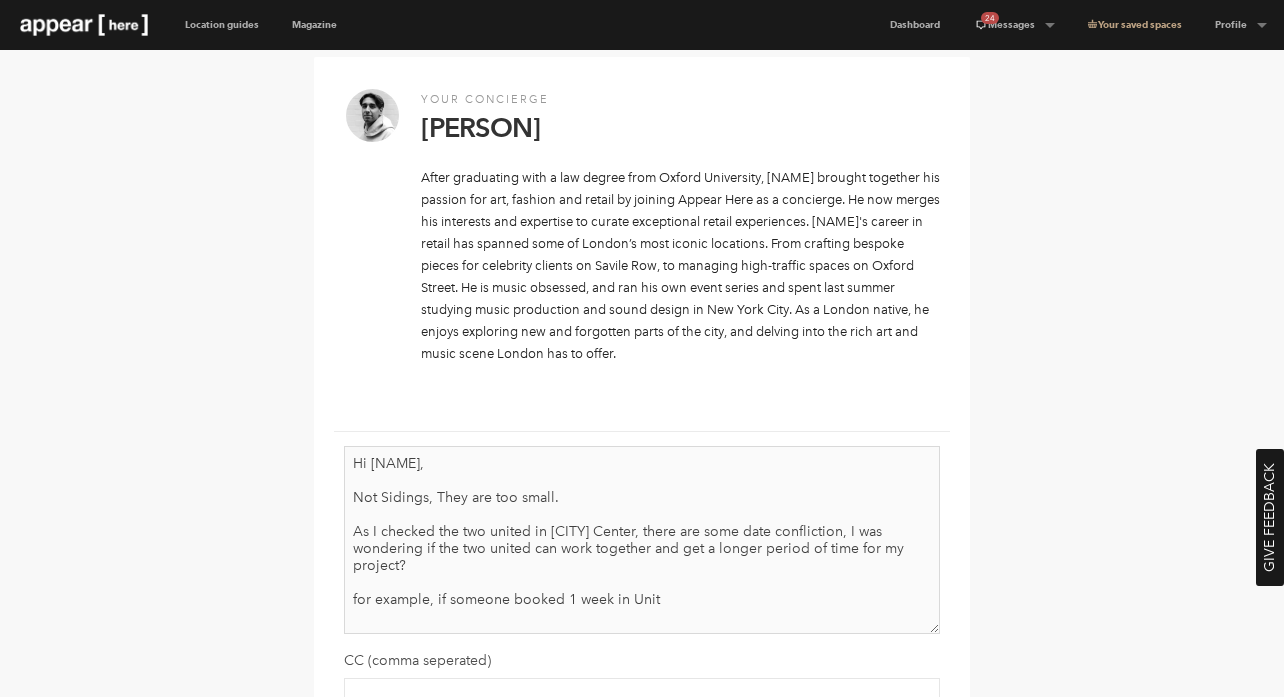 click on "Hi [NAME],
Not Sidings, They are too small.
As I checked the two united in [CITY] Center, there are some date confliction, I was wondering if the two united can work together and get a longer period of time for my project?
for example, if someone booked 1 week in Unit" at bounding box center [642, 540] 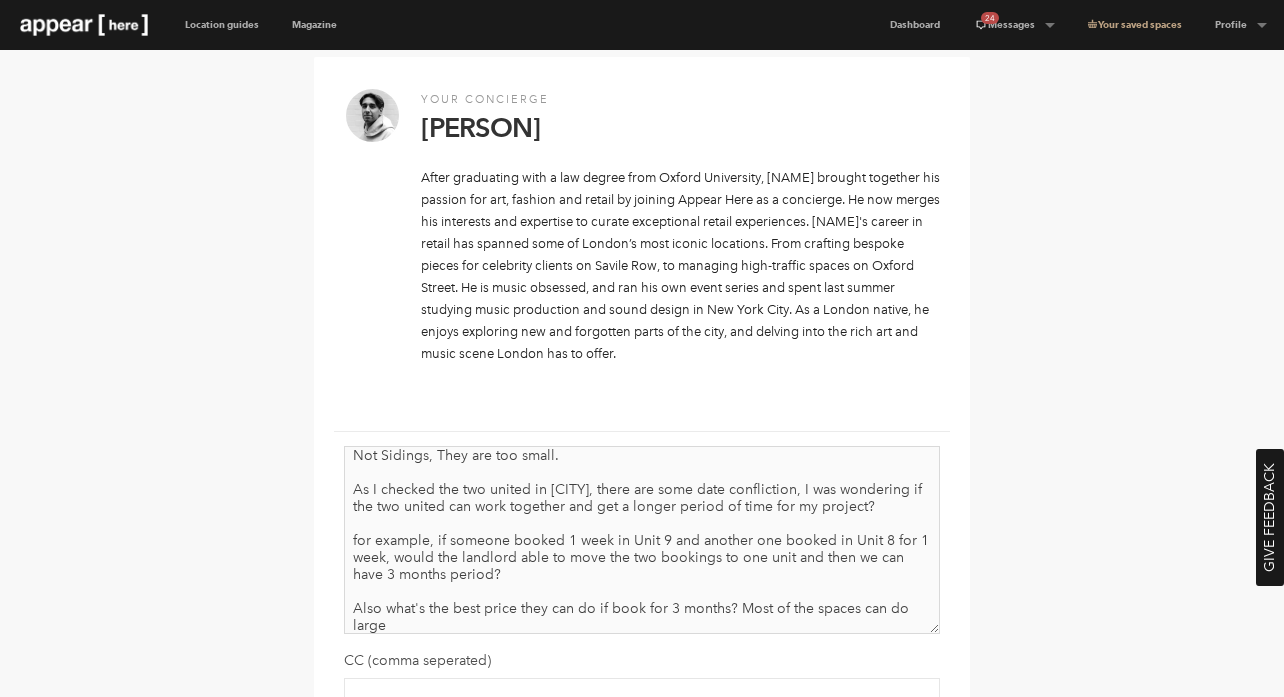 scroll, scrollTop: 58, scrollLeft: 0, axis: vertical 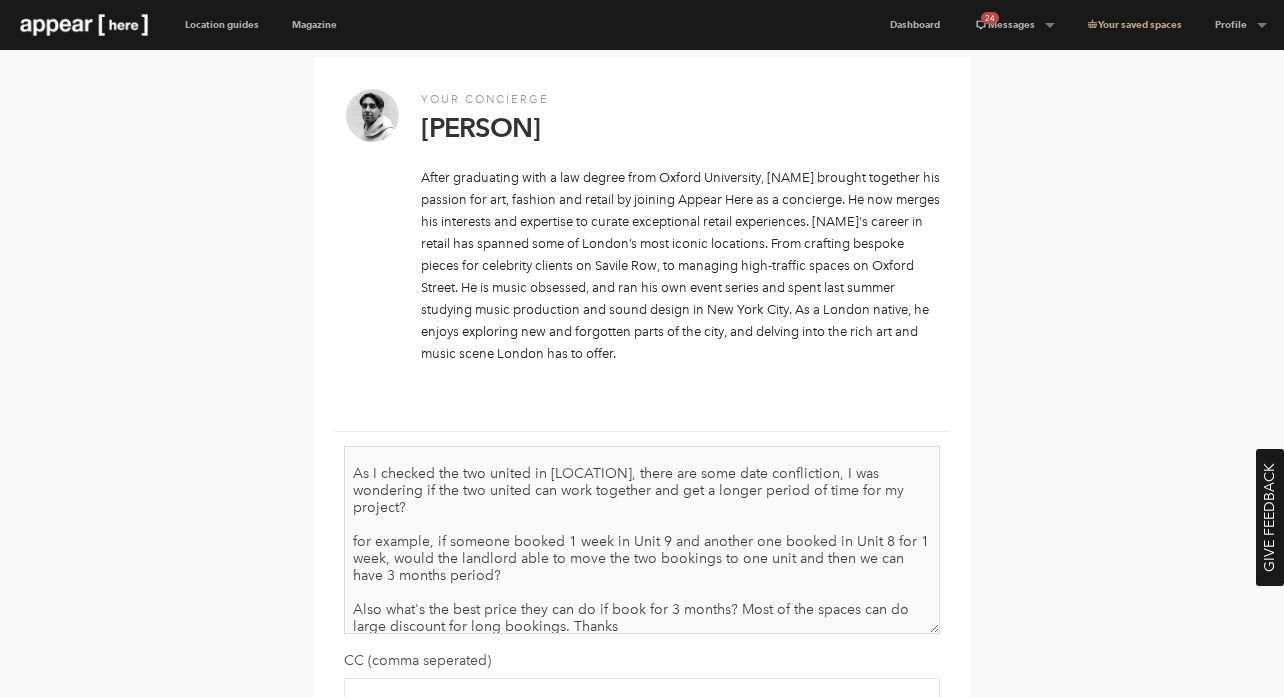 click on "Hi [PERSON],
Not Sidings, They are too small.
As I checked the two united in [LOCATION], there are some date confliction, I was wondering if the two united can work together and get a longer period of time for my project?
for example, if someone booked 1 week in Unit 9 and another one booked in Unit 8 for 1 week, would the landlord able to move the two bookings to one unit and then we can have 3 months period?
Also what's the best price they can do if book for 3 months? Most of the spaces can do large discount for long bookings. Thanks" at bounding box center (642, 540) 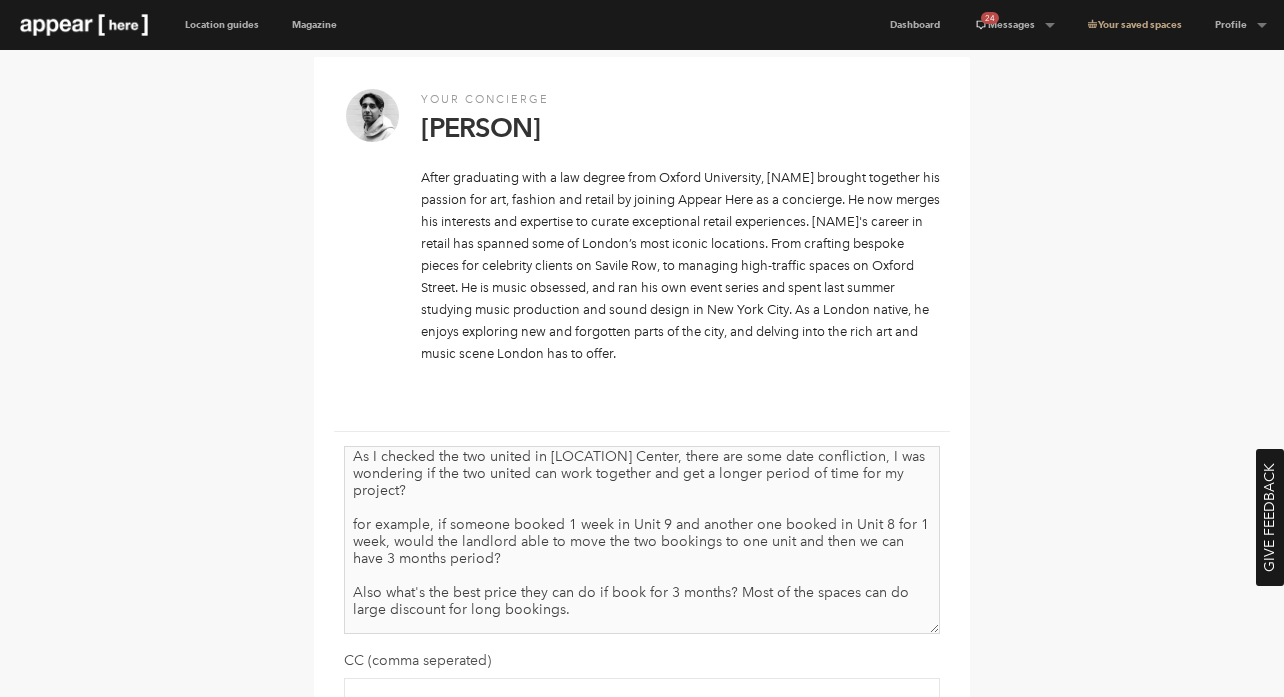 scroll, scrollTop: 91, scrollLeft: 0, axis: vertical 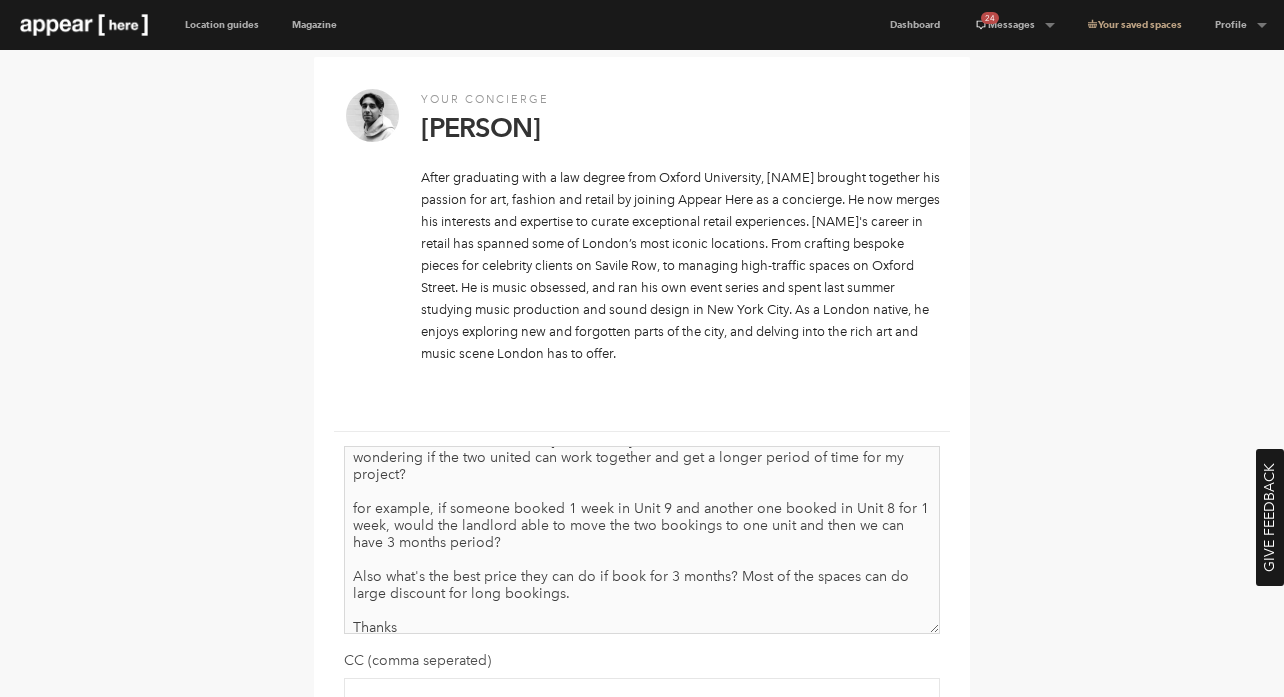 click on "Hi [NAME],
Not Sidings, They are too small.
As I checked the two united in [LOCATION] Center, there are some date confliction, I was wondering if the two united can work together and get a longer period of time for my project?
for example, if someone booked 1 week in Unit 9 and another one booked in Unit 8 for 1 week, would the landlord able to move the two bookings to one unit and then we can have 3 months period?
Also what's the best price they can do if book for 3 months? Most of the spaces can do large discount for long bookings.
Thanks" at bounding box center [642, 540] 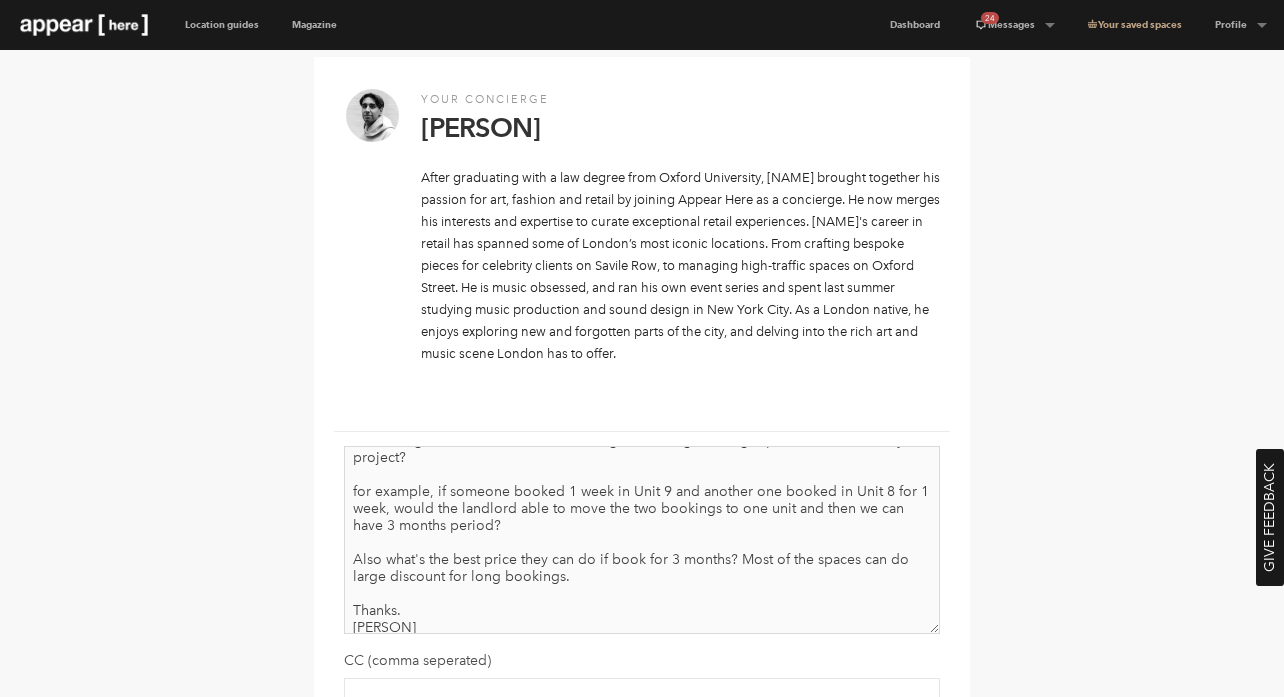 scroll, scrollTop: 115, scrollLeft: 0, axis: vertical 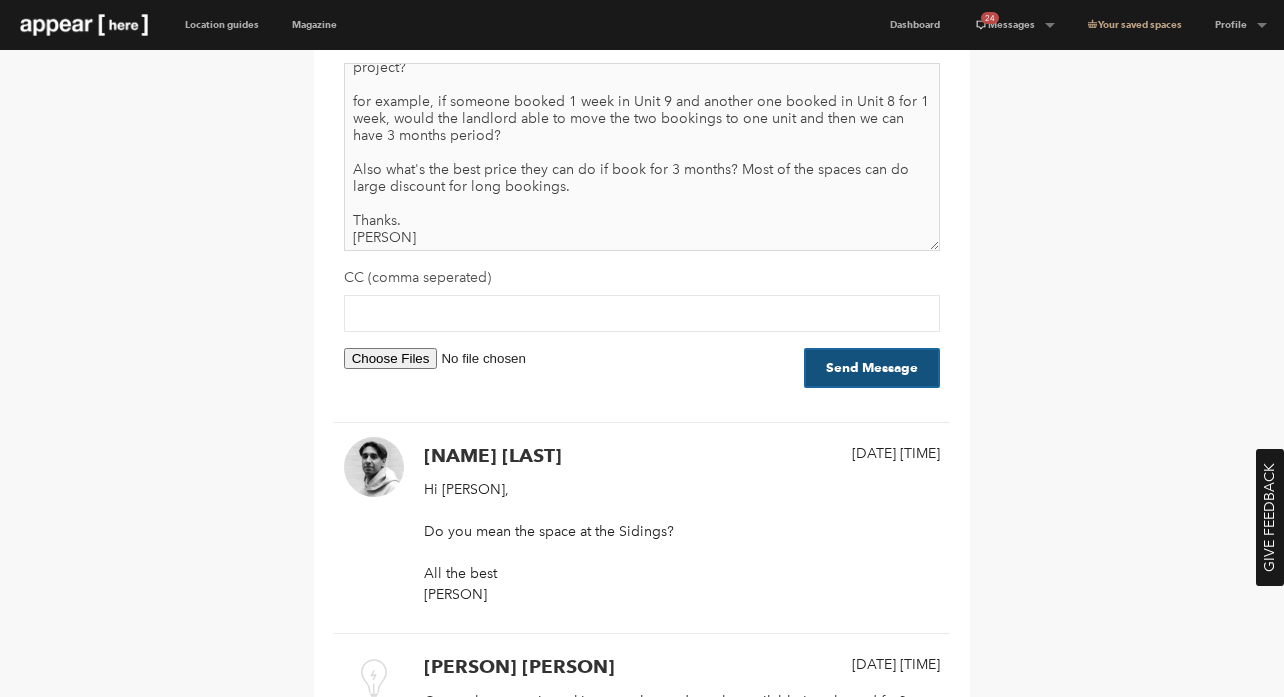 type on "Hi [PERSON],
Not Sidings, They are too small.
As I checked the two united in [CITY] Center, there are some date confliction, I was wondering if the two united can work together and get a longer period of time for my project?
for example, if someone booked 1 week in Unit 9 and another one booked in Unit 8 for 1 week, would the landlord able to move the two bookings to one unit and then we can have 3 months period?
Also what's the best price they can do if book for 3 months? Most of the spaces can do large discount for long bookings.
Thanks.
[PERSON]" 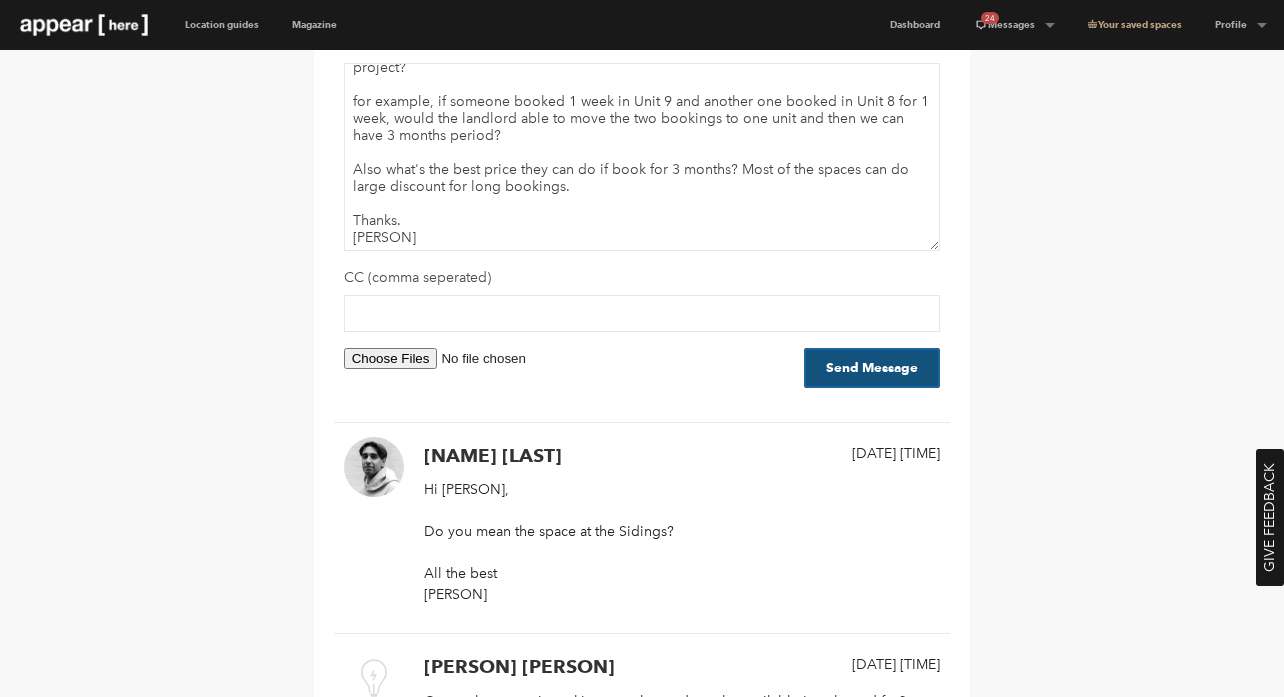 click on "Send Message" at bounding box center (872, 368) 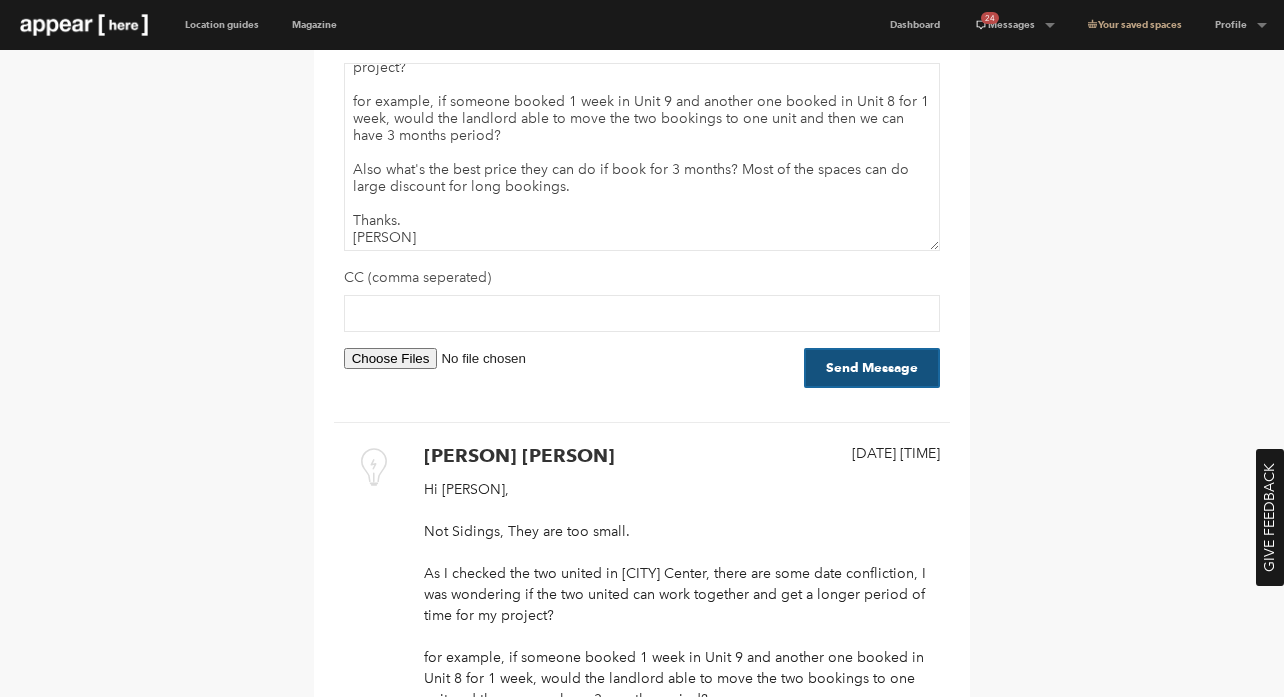 scroll, scrollTop: 0, scrollLeft: 0, axis: both 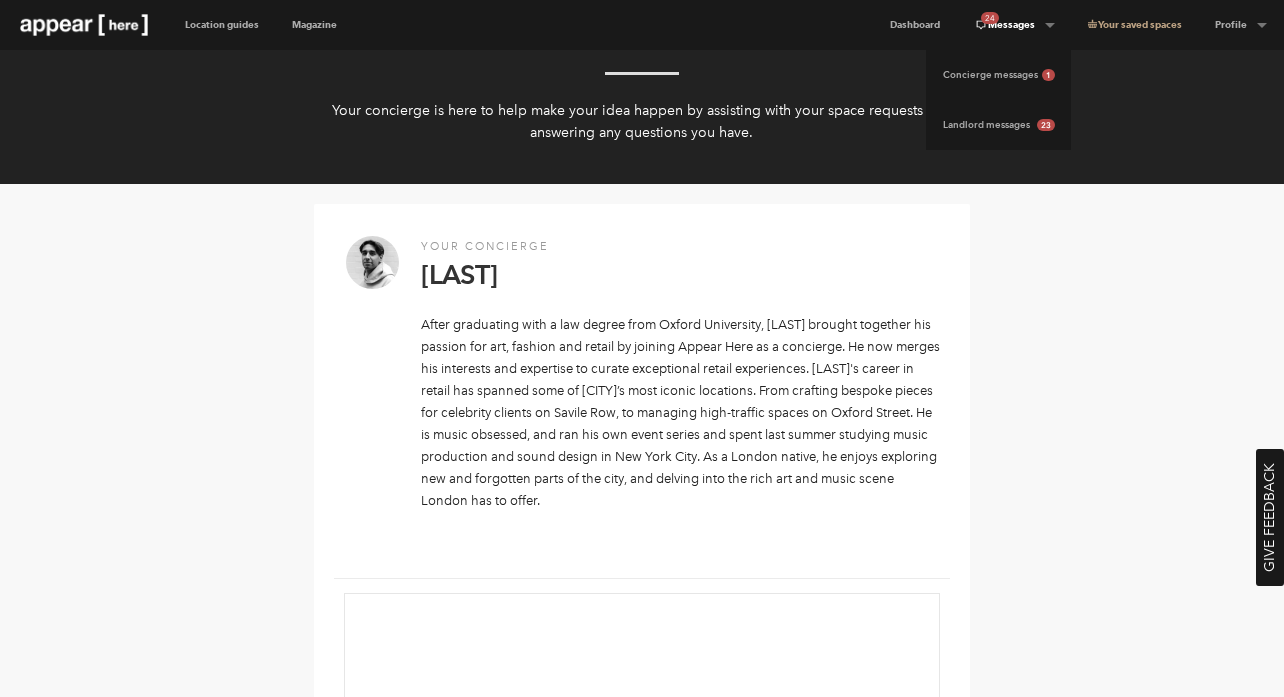click on "[NUMBER]
Messages" at bounding box center (1014, 25) 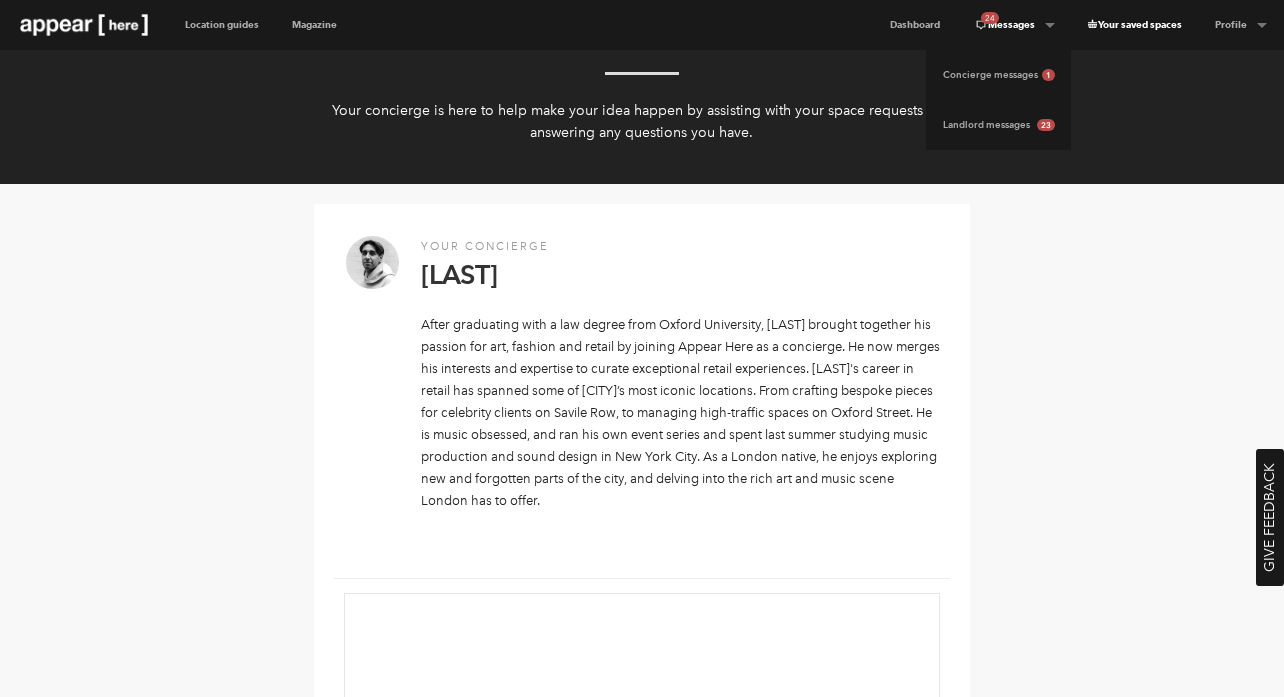 click on "Your saved spaces" at bounding box center (1134, 25) 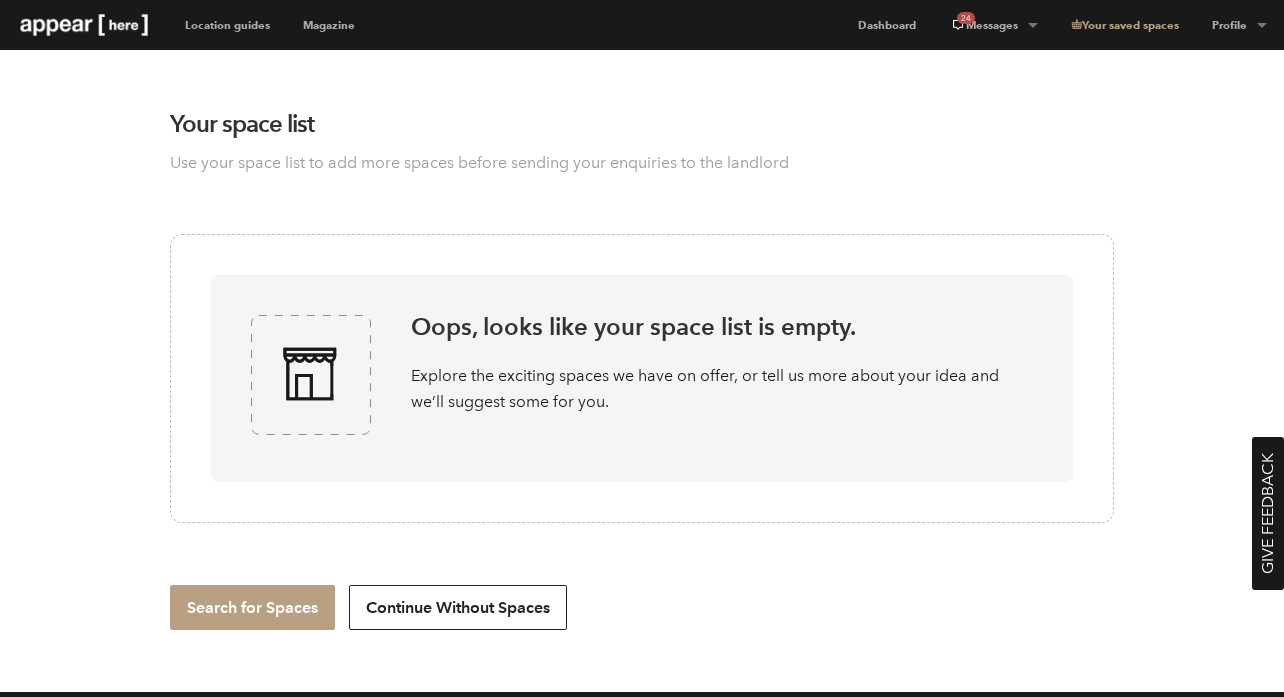 scroll, scrollTop: 0, scrollLeft: 0, axis: both 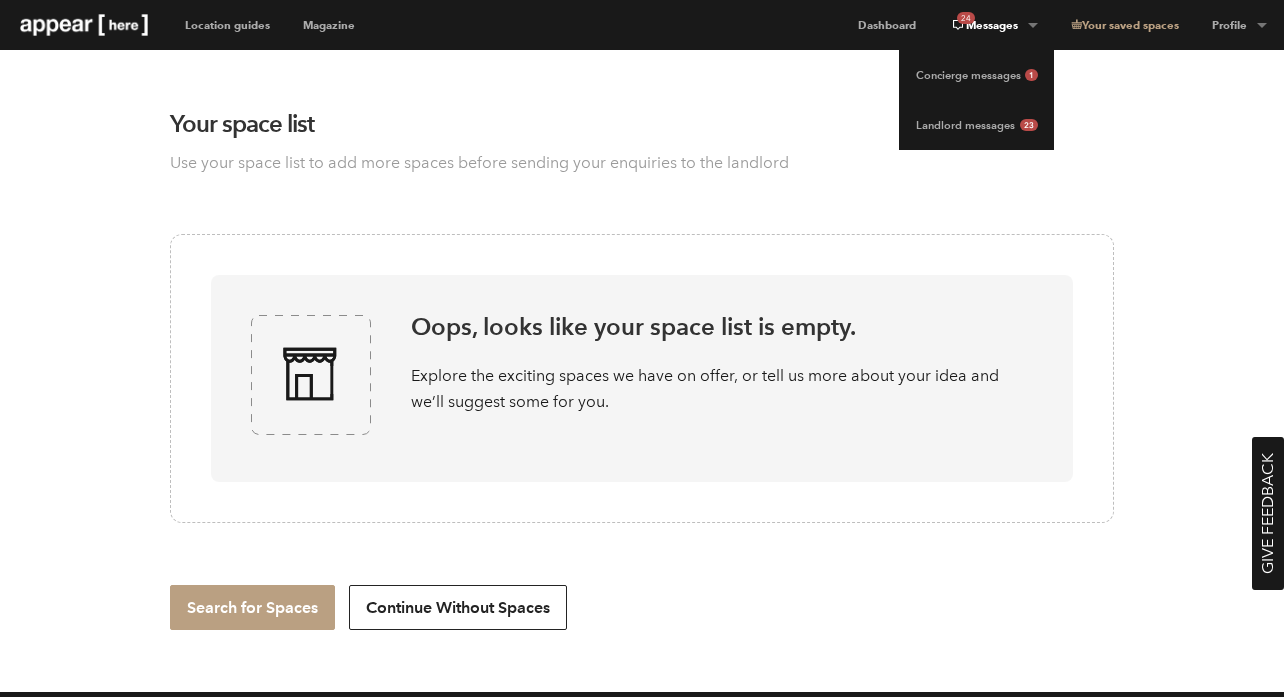 click on "[NUMBER]
Messages" at bounding box center (993, 25) 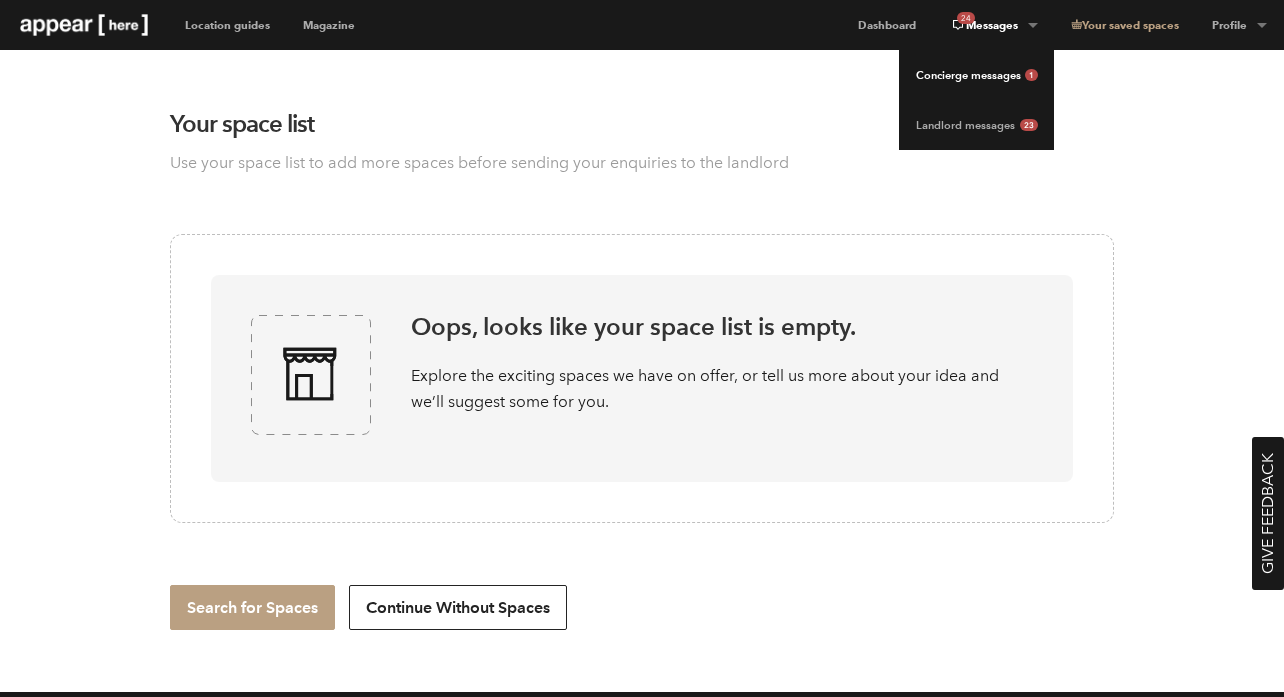 click on "Concierge messages
1" at bounding box center (976, 75) 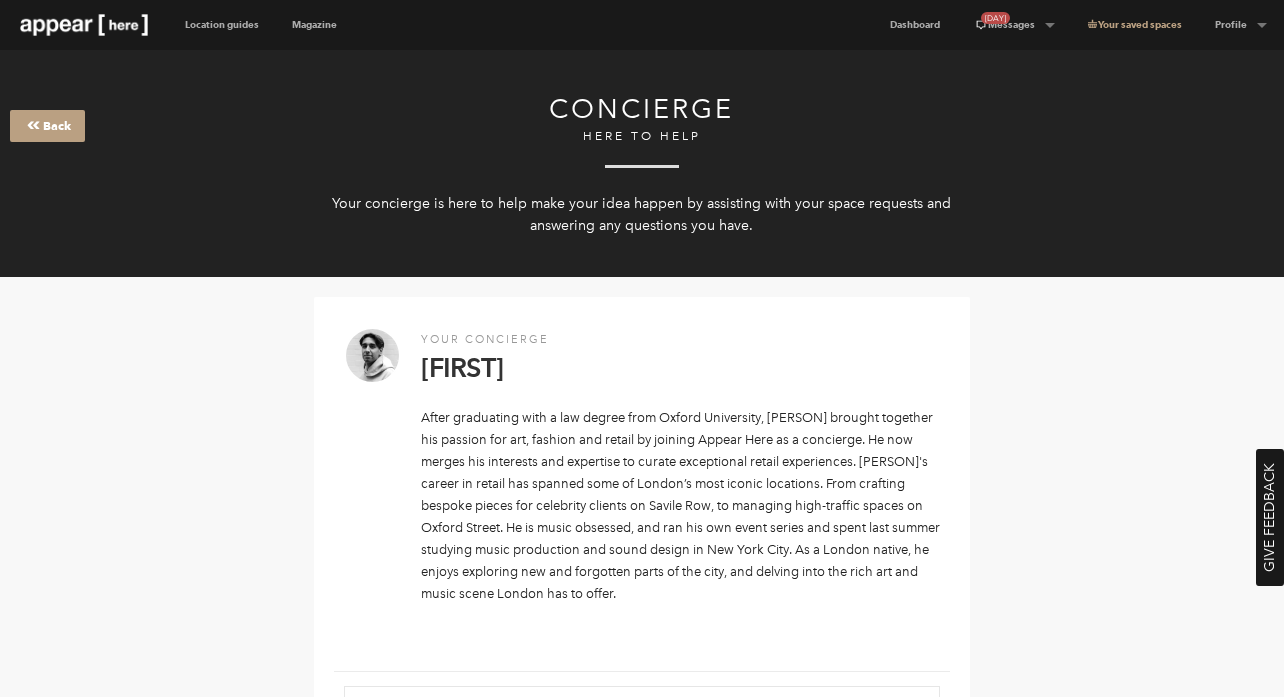 scroll, scrollTop: 0, scrollLeft: 0, axis: both 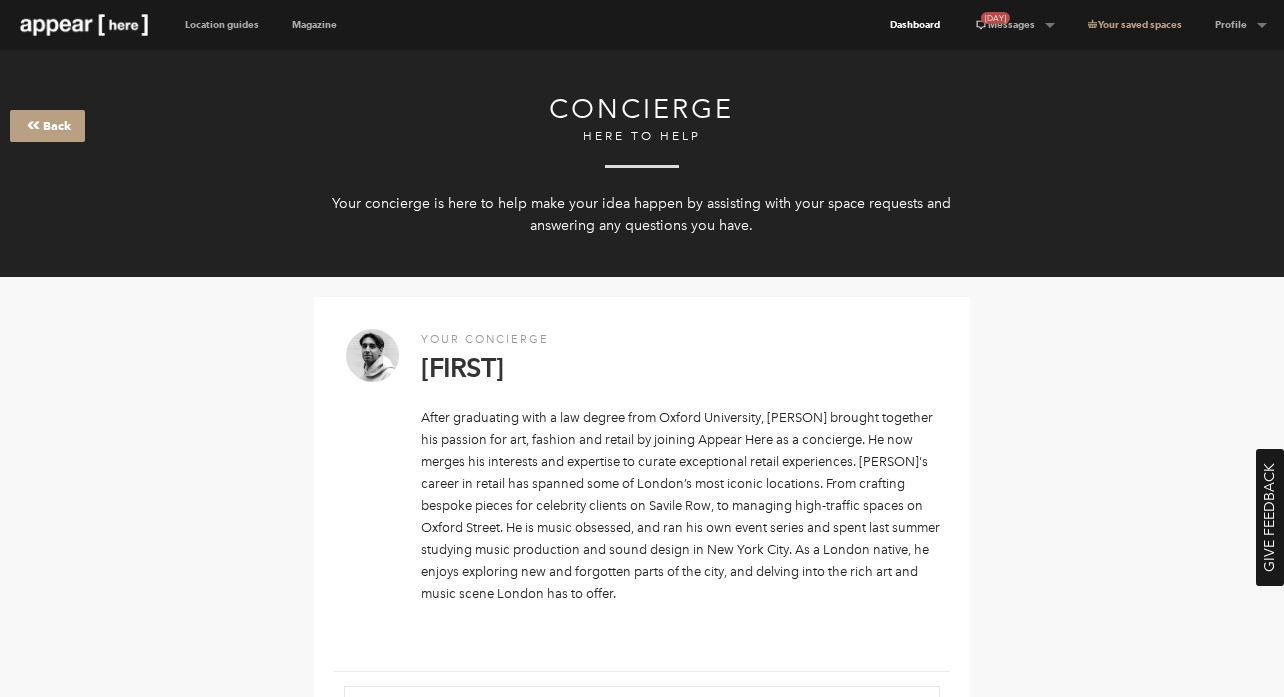click on "Dashboard" at bounding box center (915, 25) 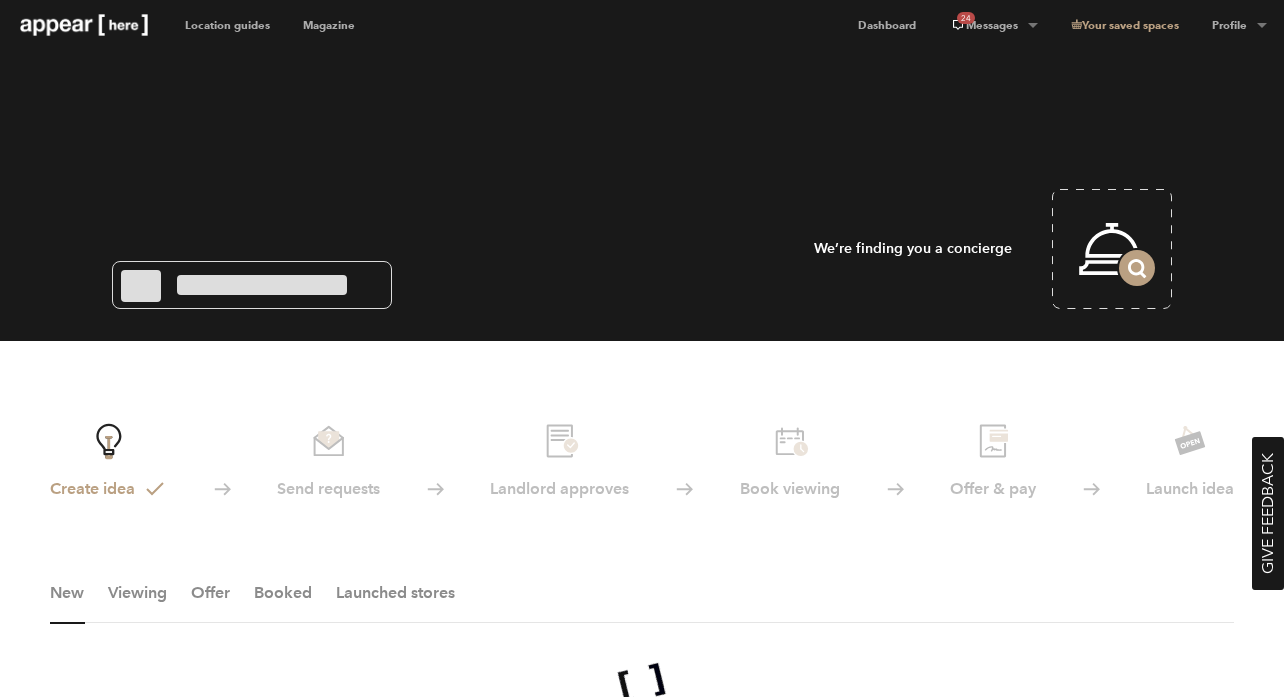 scroll, scrollTop: 15, scrollLeft: 0, axis: vertical 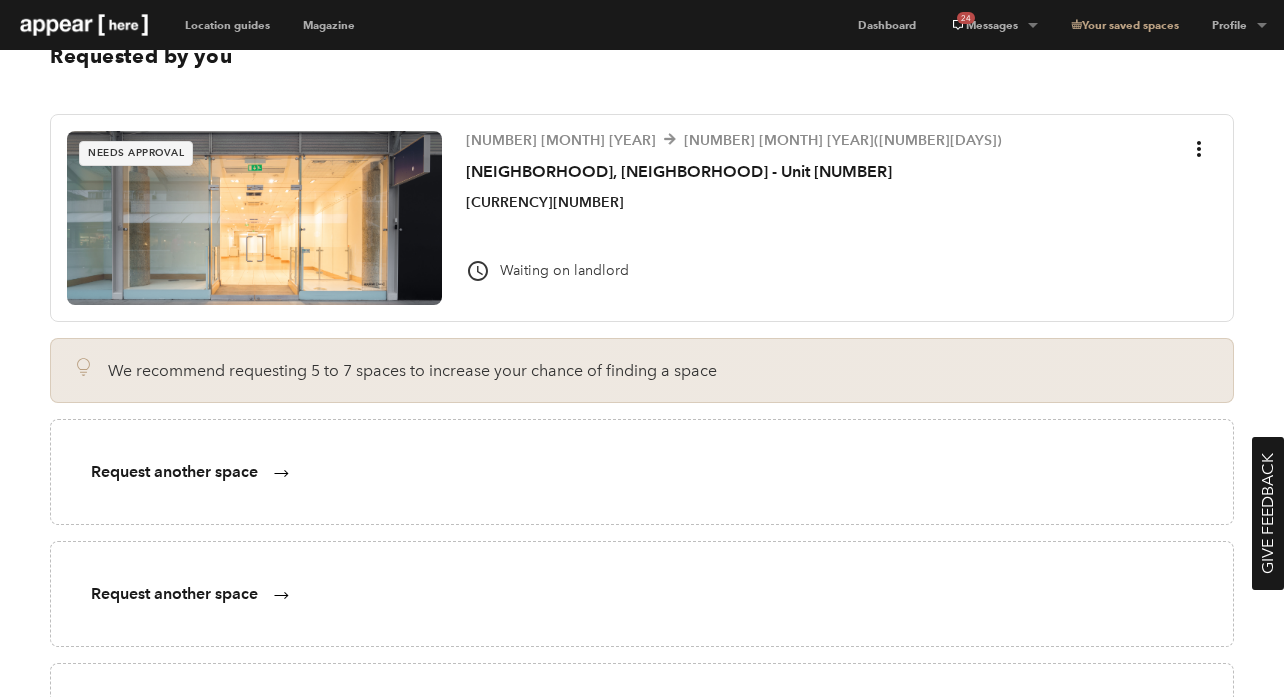 click at bounding box center (254, 218) 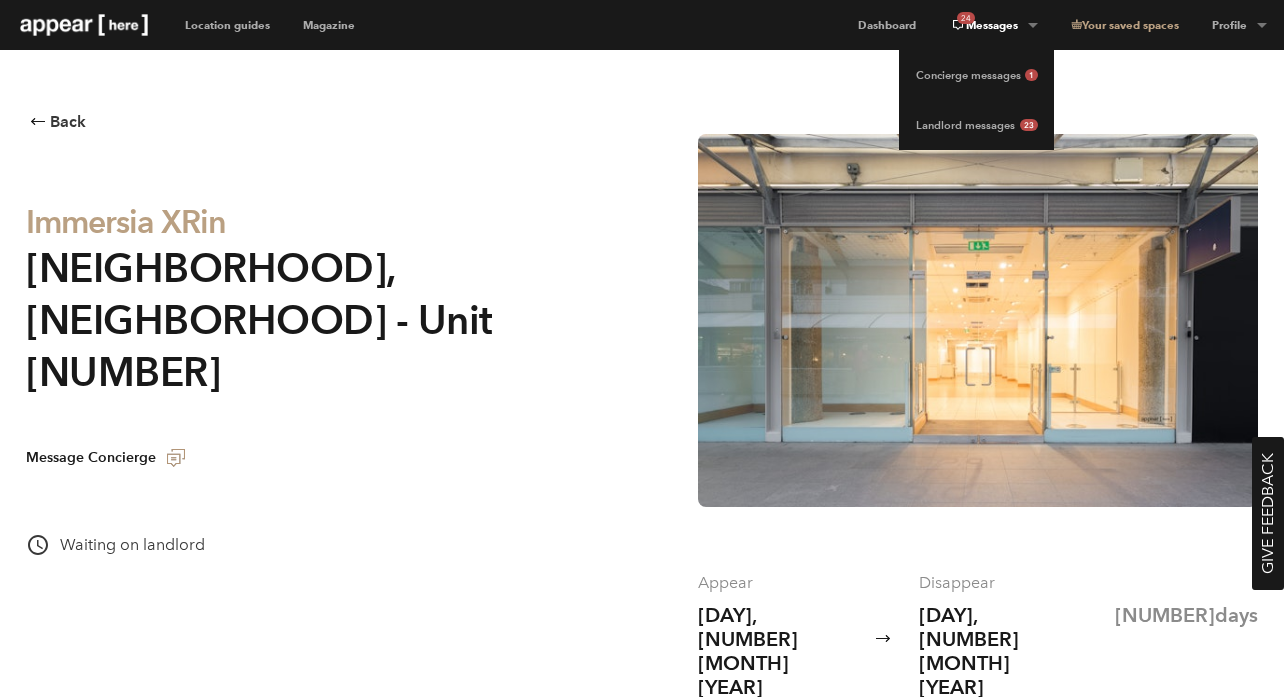 click on "24
Messages" at bounding box center (993, 25) 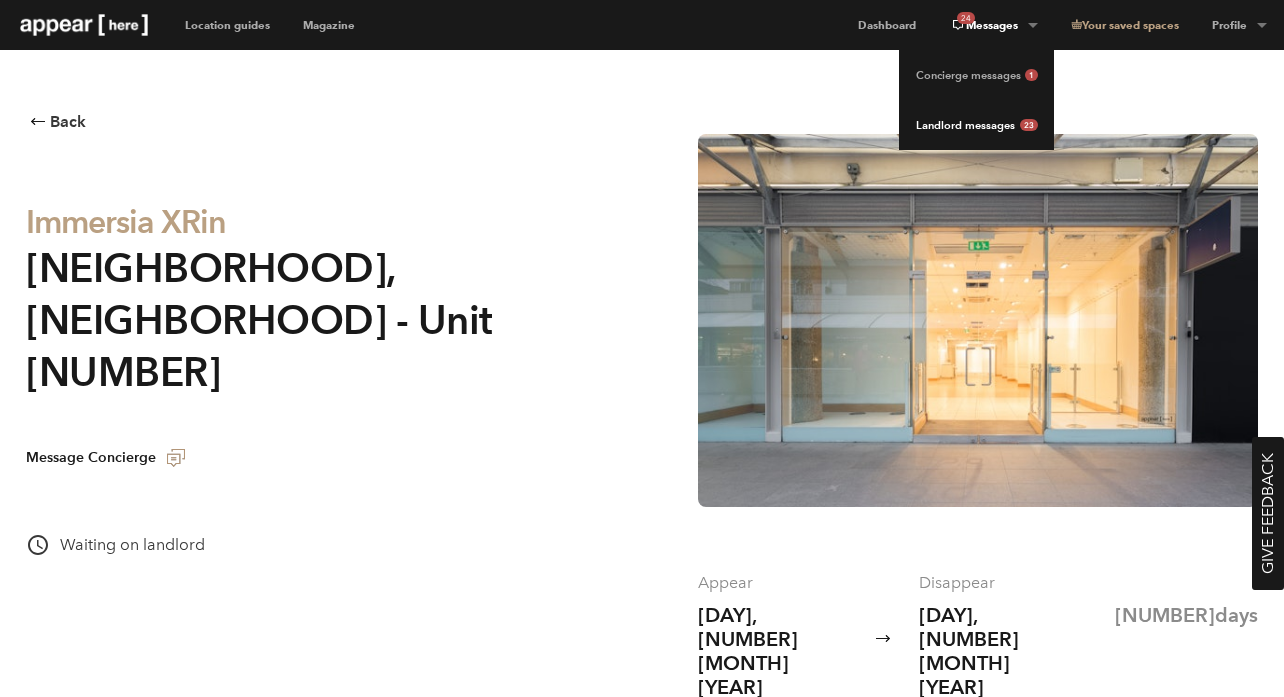 click on "Landlord messages
23" at bounding box center [976, 125] 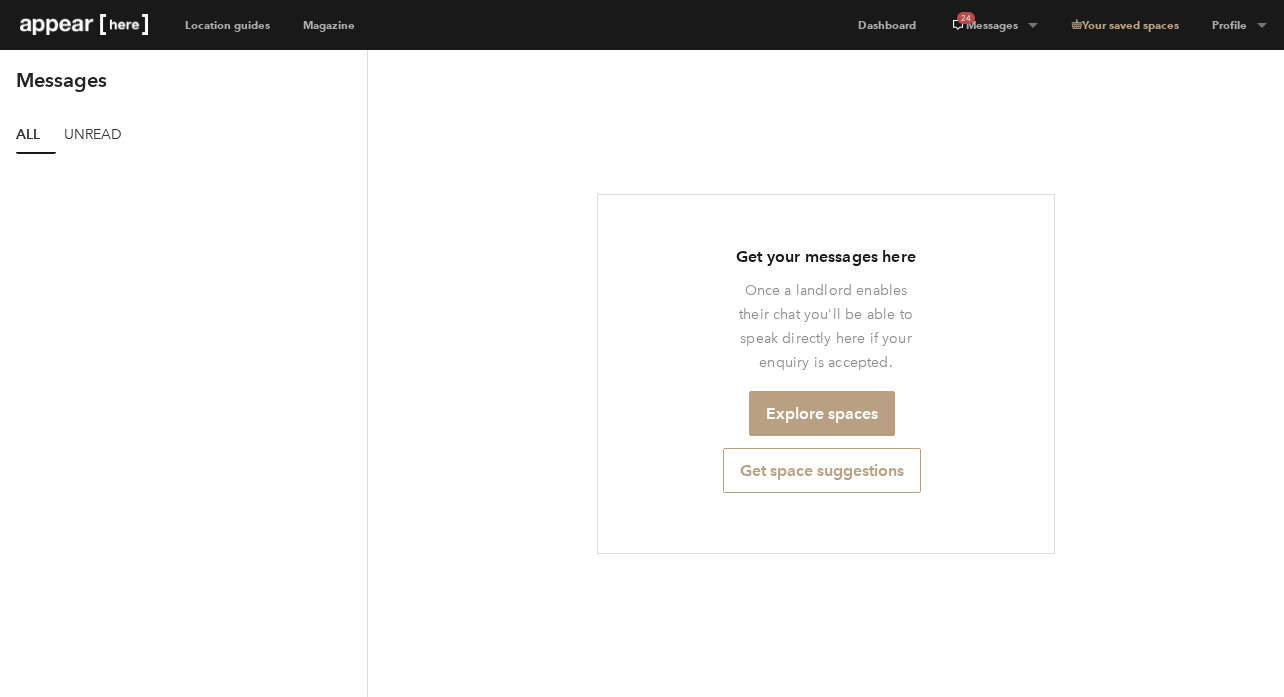 scroll, scrollTop: 0, scrollLeft: 0, axis: both 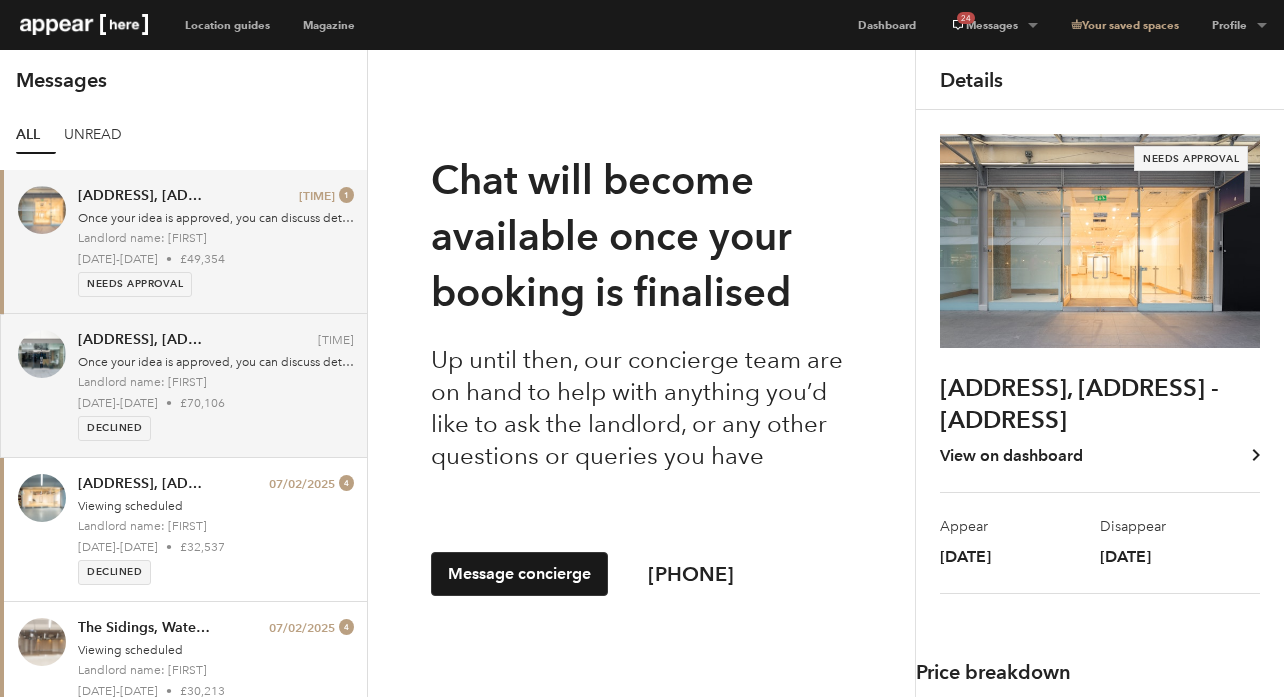 click on "Landlord name: [FIRST]" at bounding box center (216, 382) 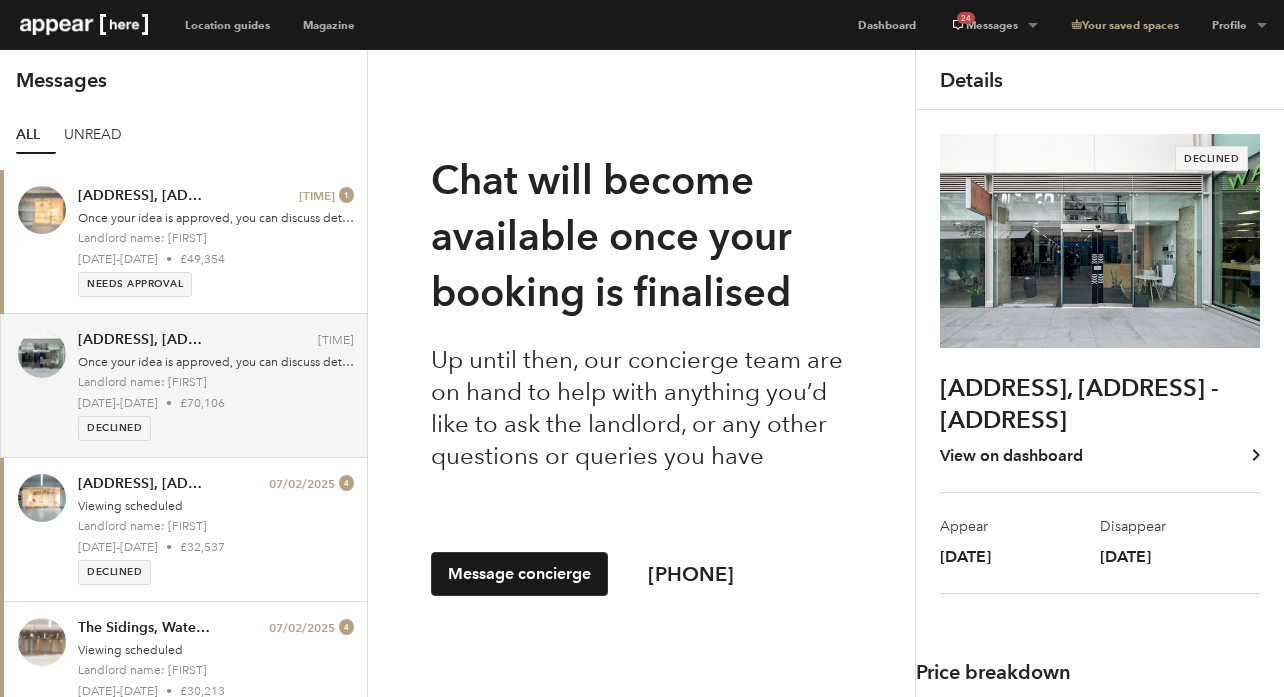 click at bounding box center [1100, 240] 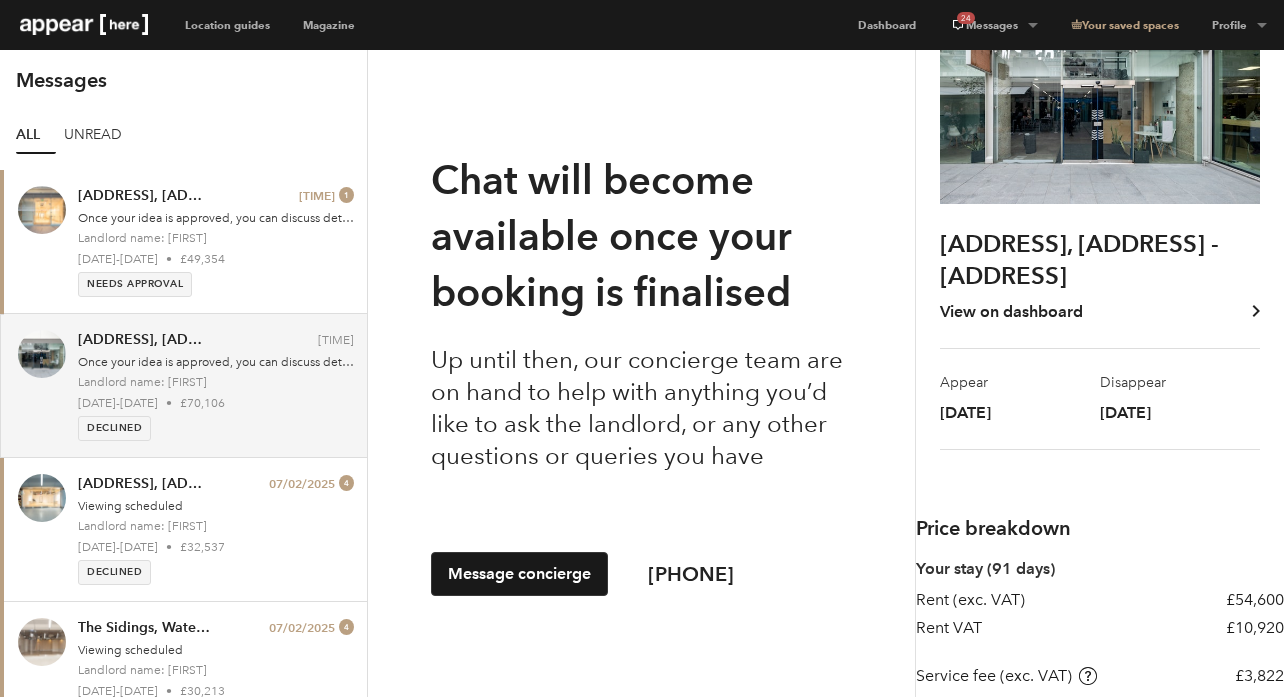 scroll, scrollTop: 132, scrollLeft: 0, axis: vertical 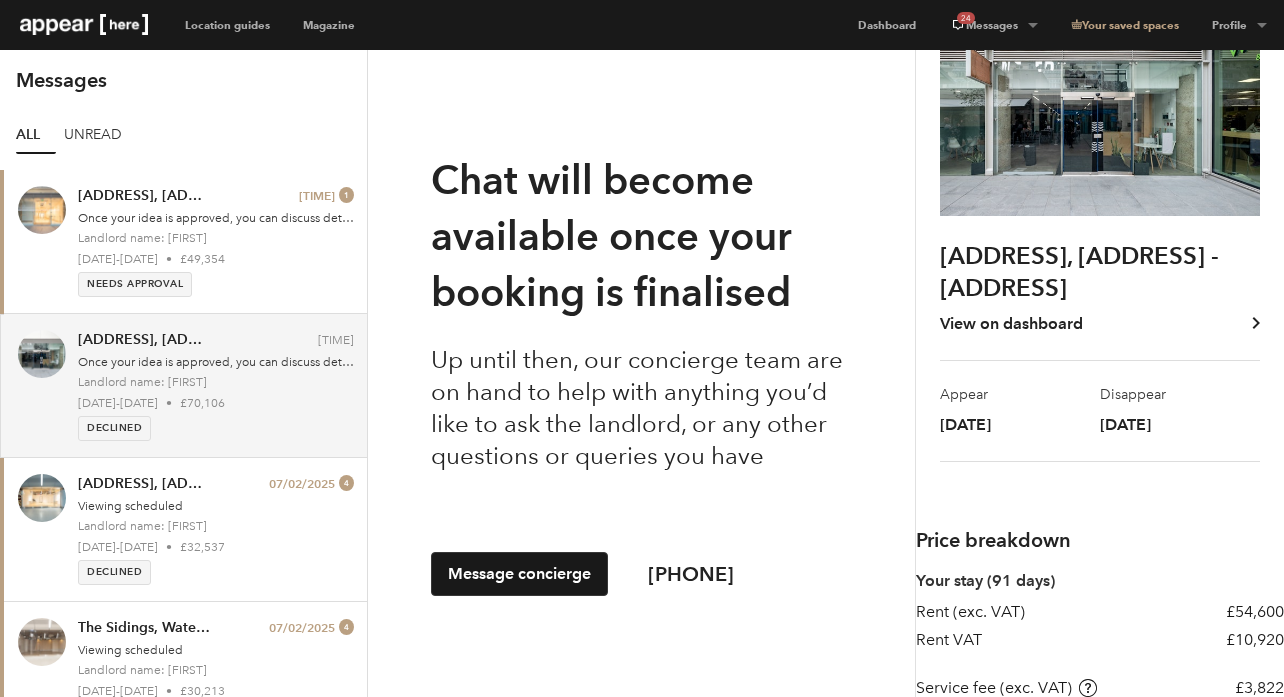 click on "View on dashboard" at bounding box center [1100, 324] 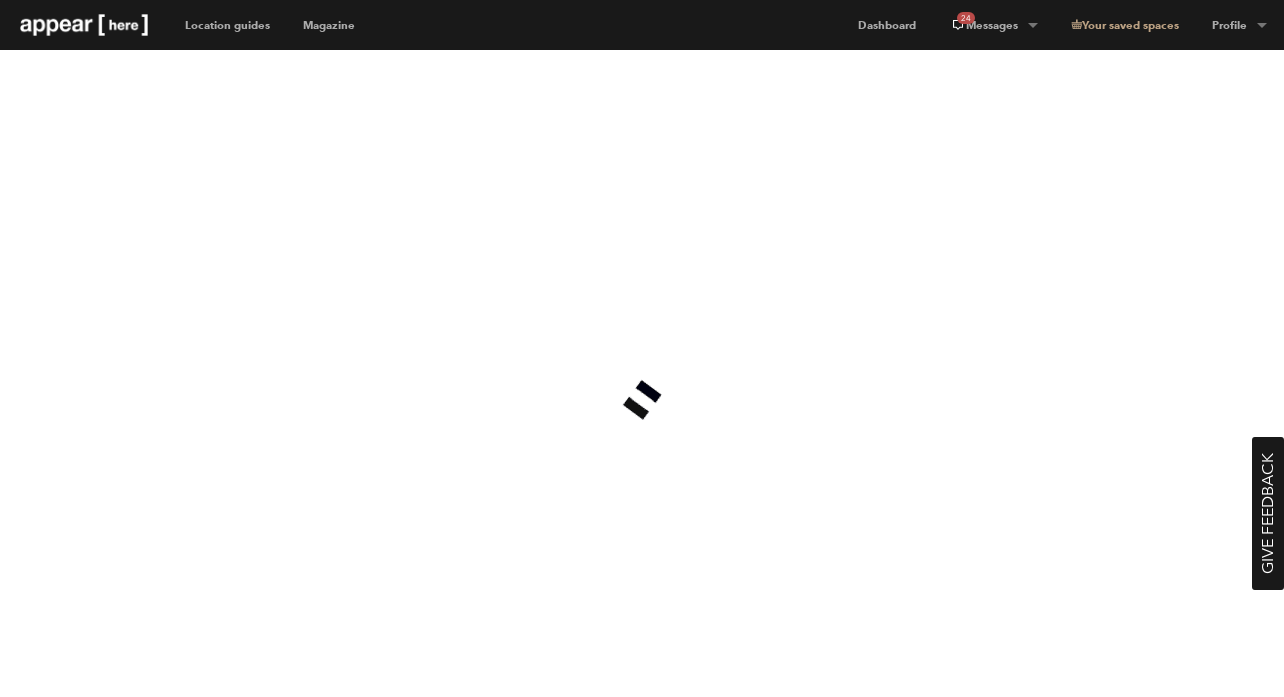 scroll, scrollTop: 0, scrollLeft: 0, axis: both 